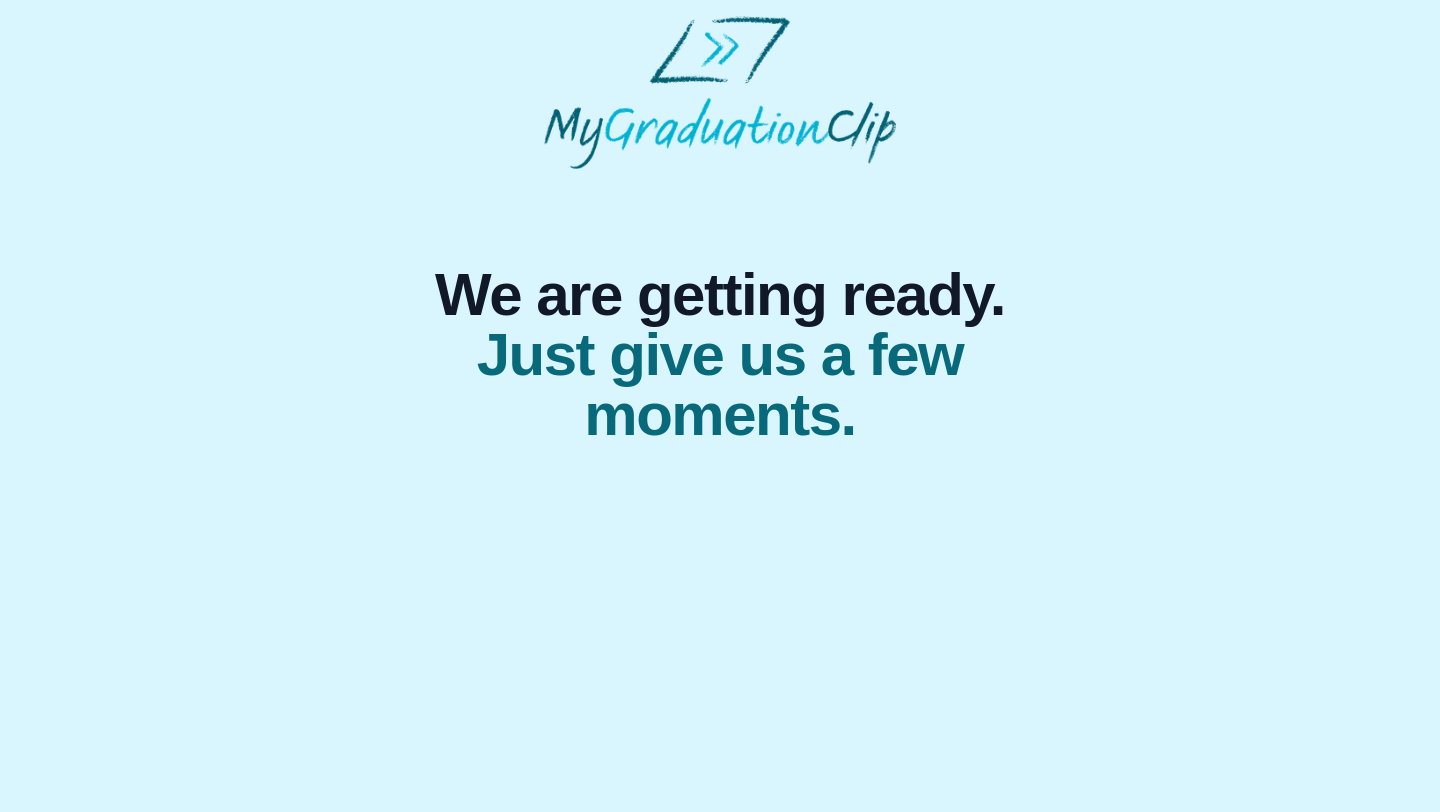 scroll, scrollTop: 0, scrollLeft: 0, axis: both 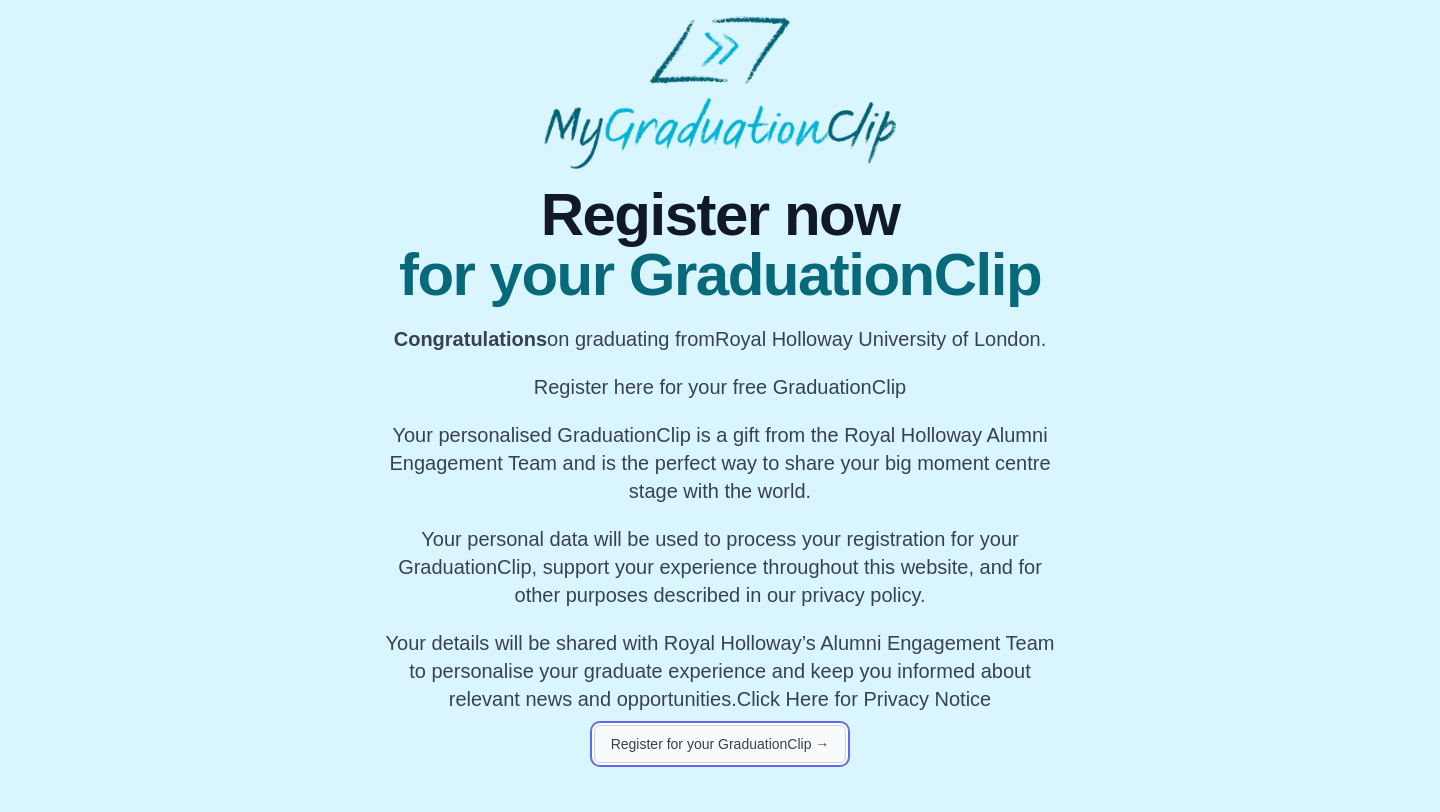 click on "Register for your GraduationClip →" at bounding box center (720, 744) 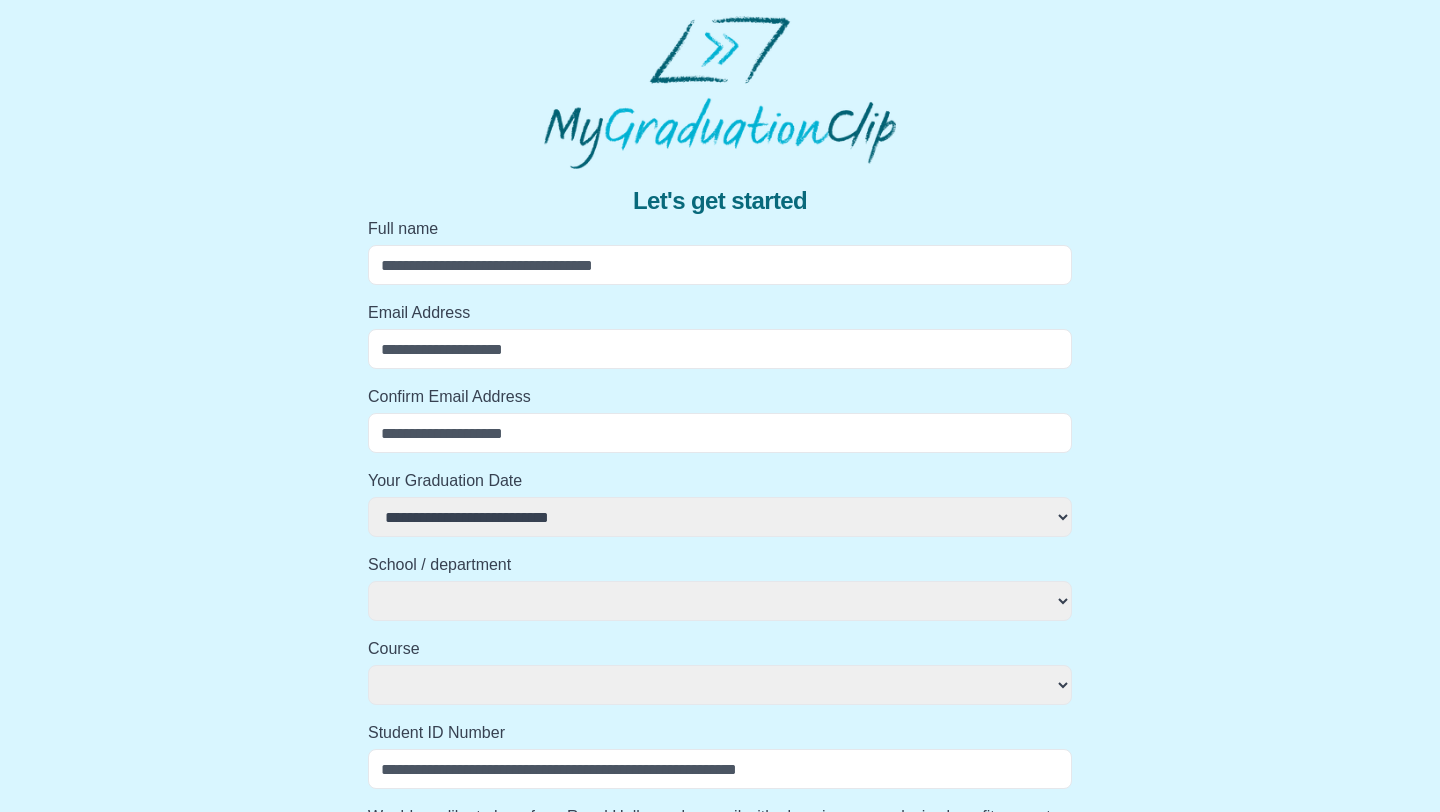 click on "Full name" at bounding box center (720, 265) 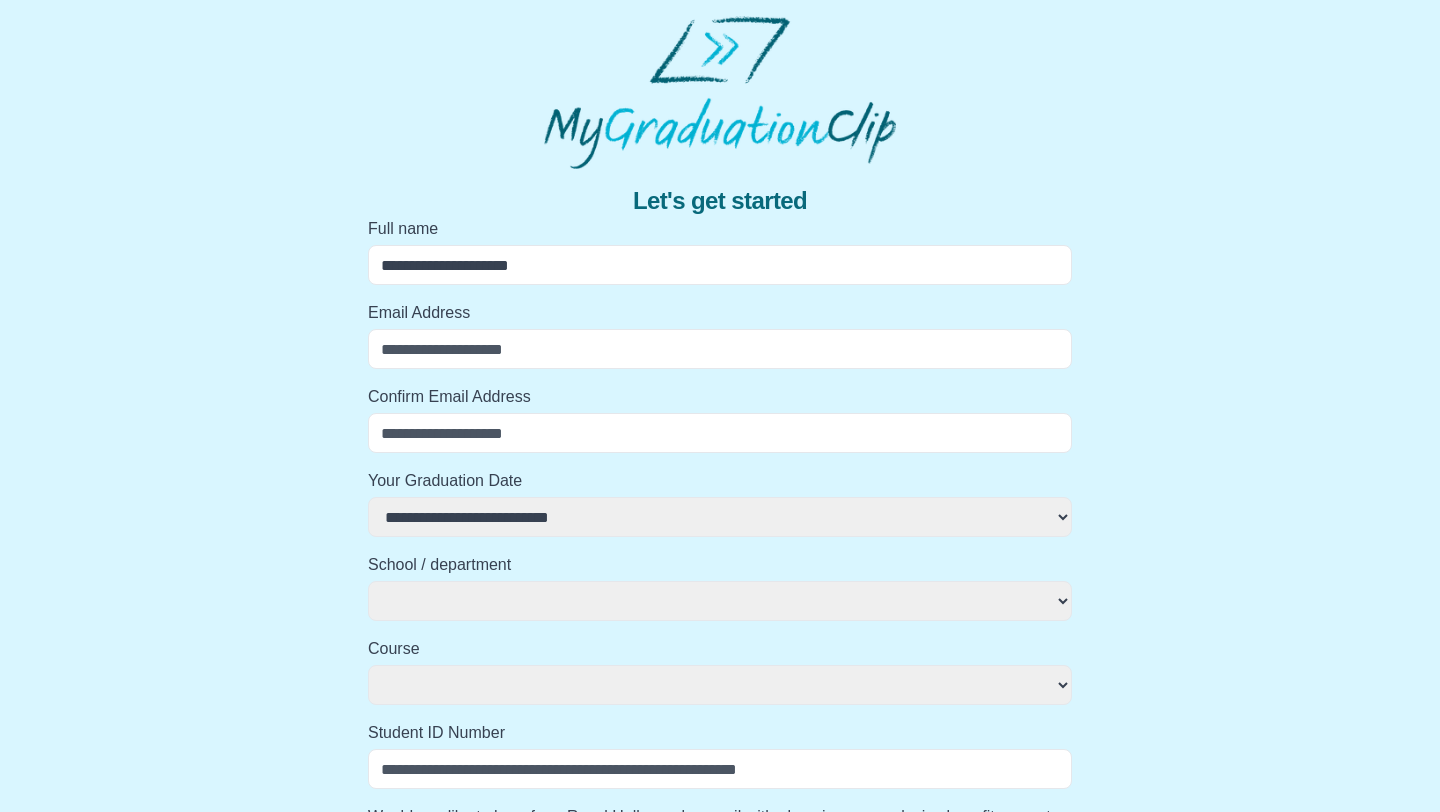type on "**********" 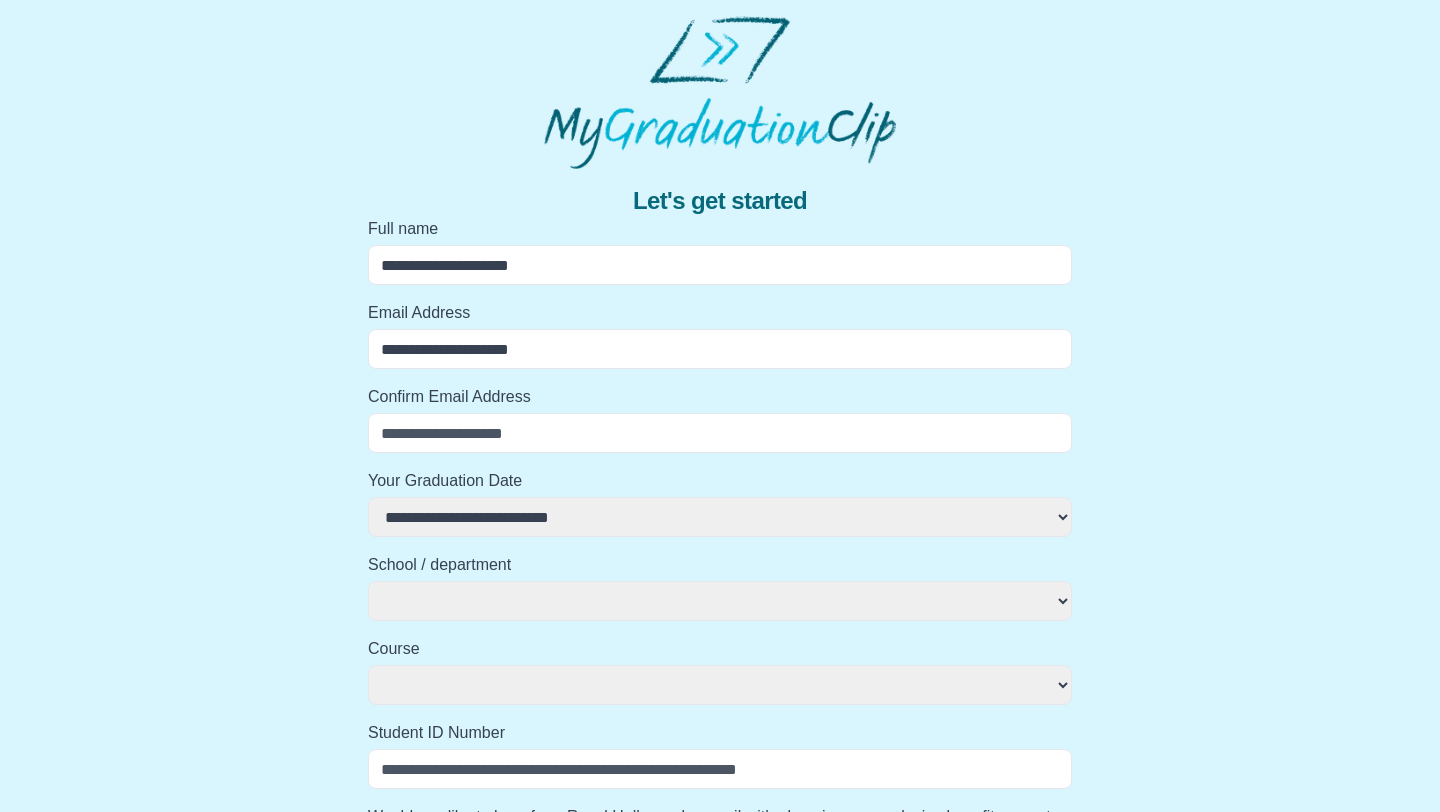 type on "**********" 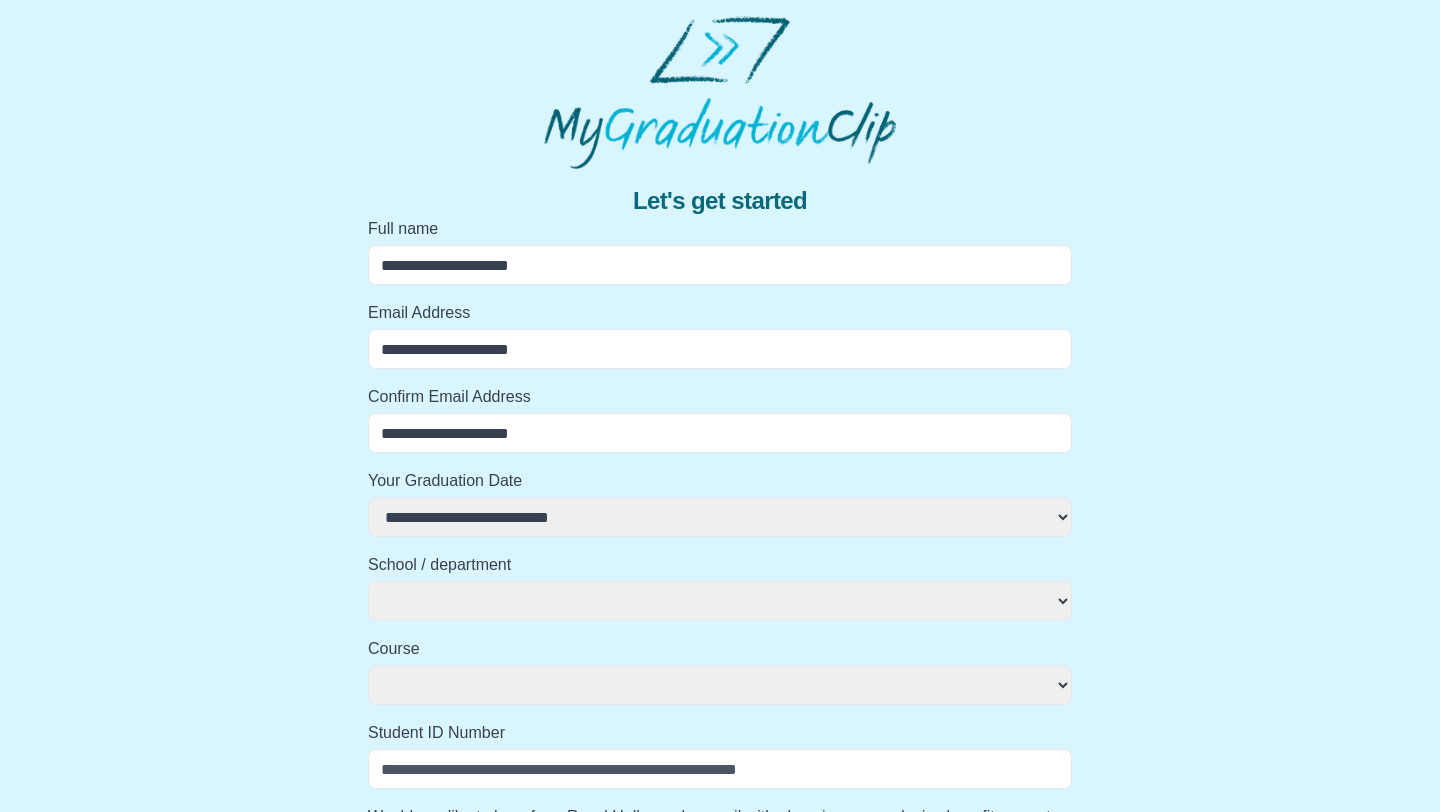select 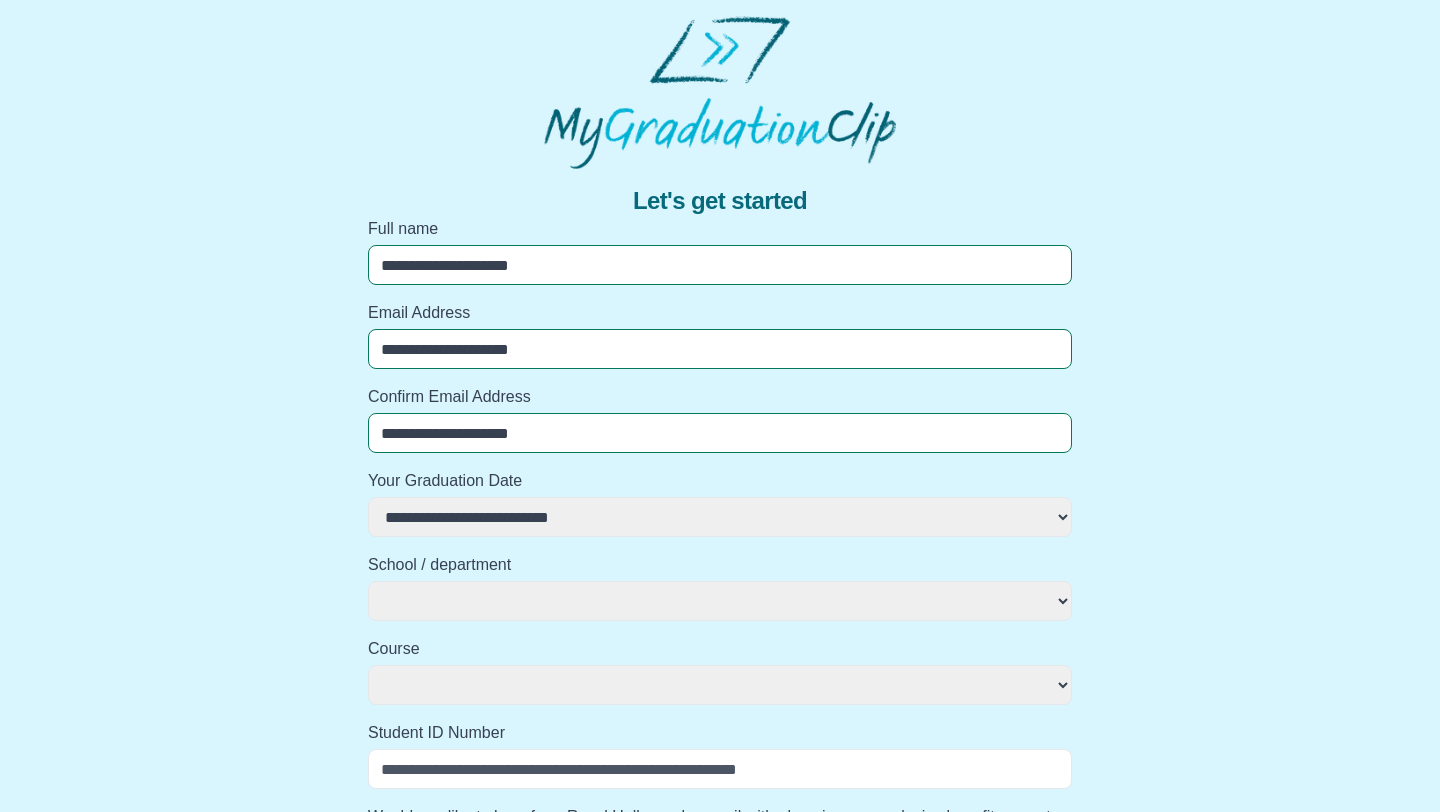 click on "**********" at bounding box center [720, 517] 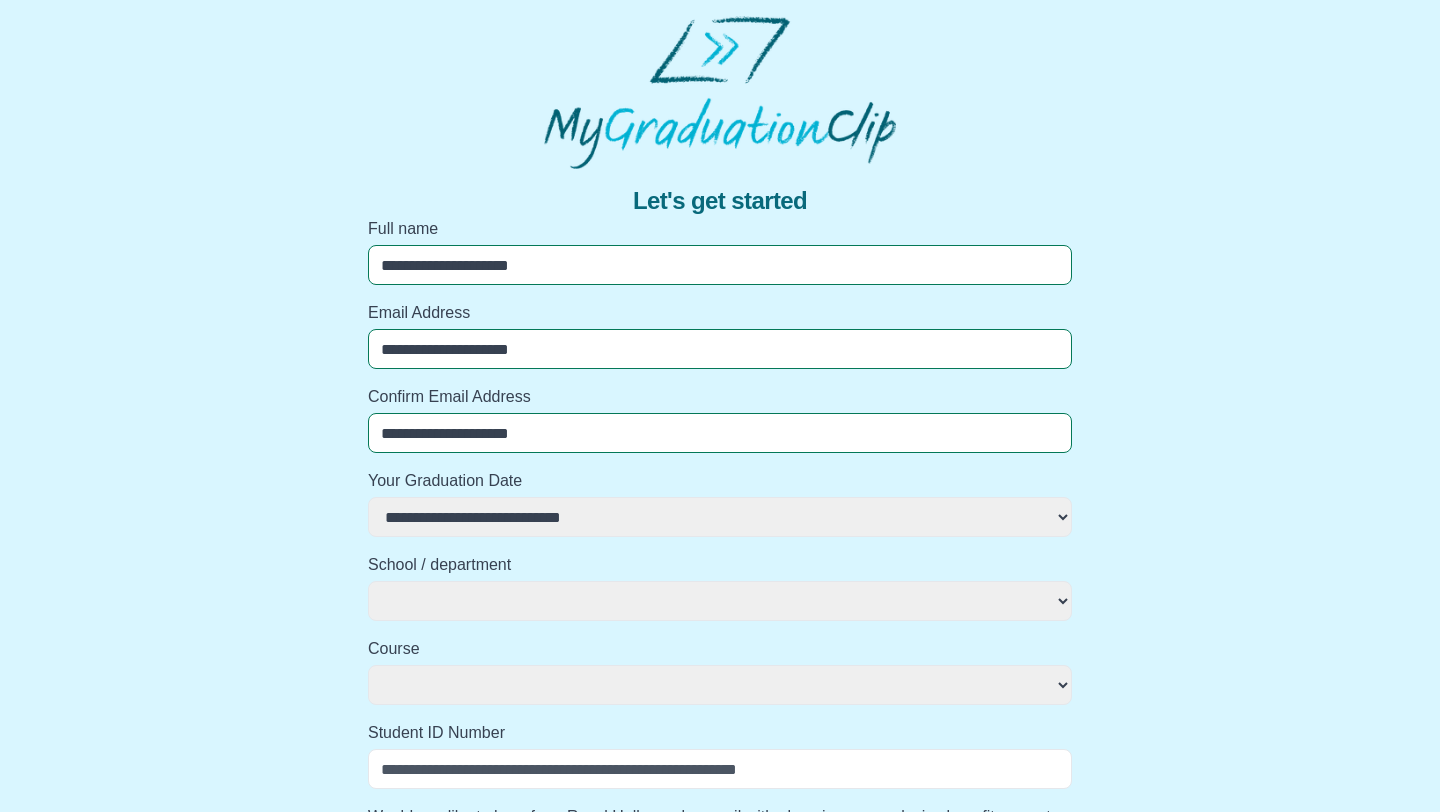 select 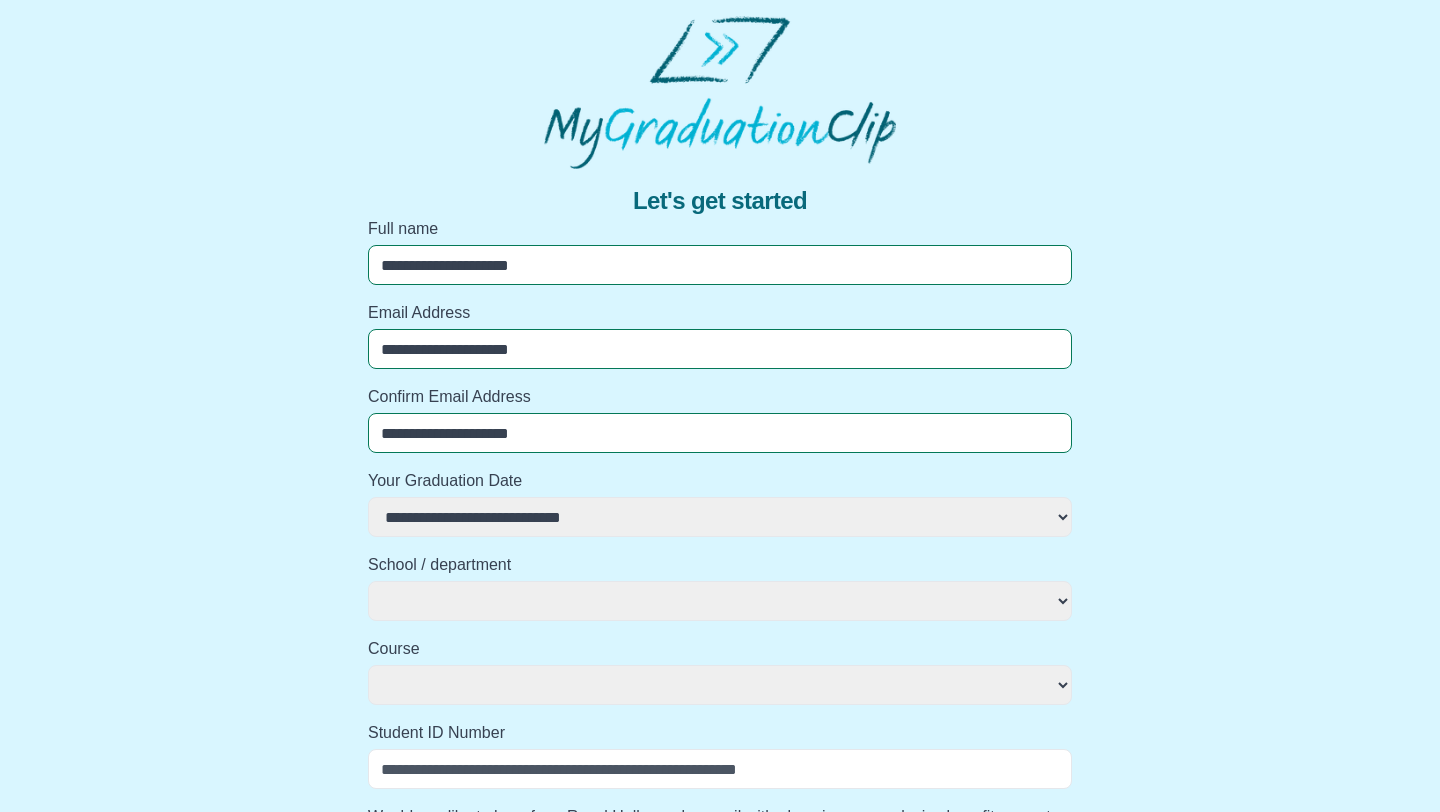 select 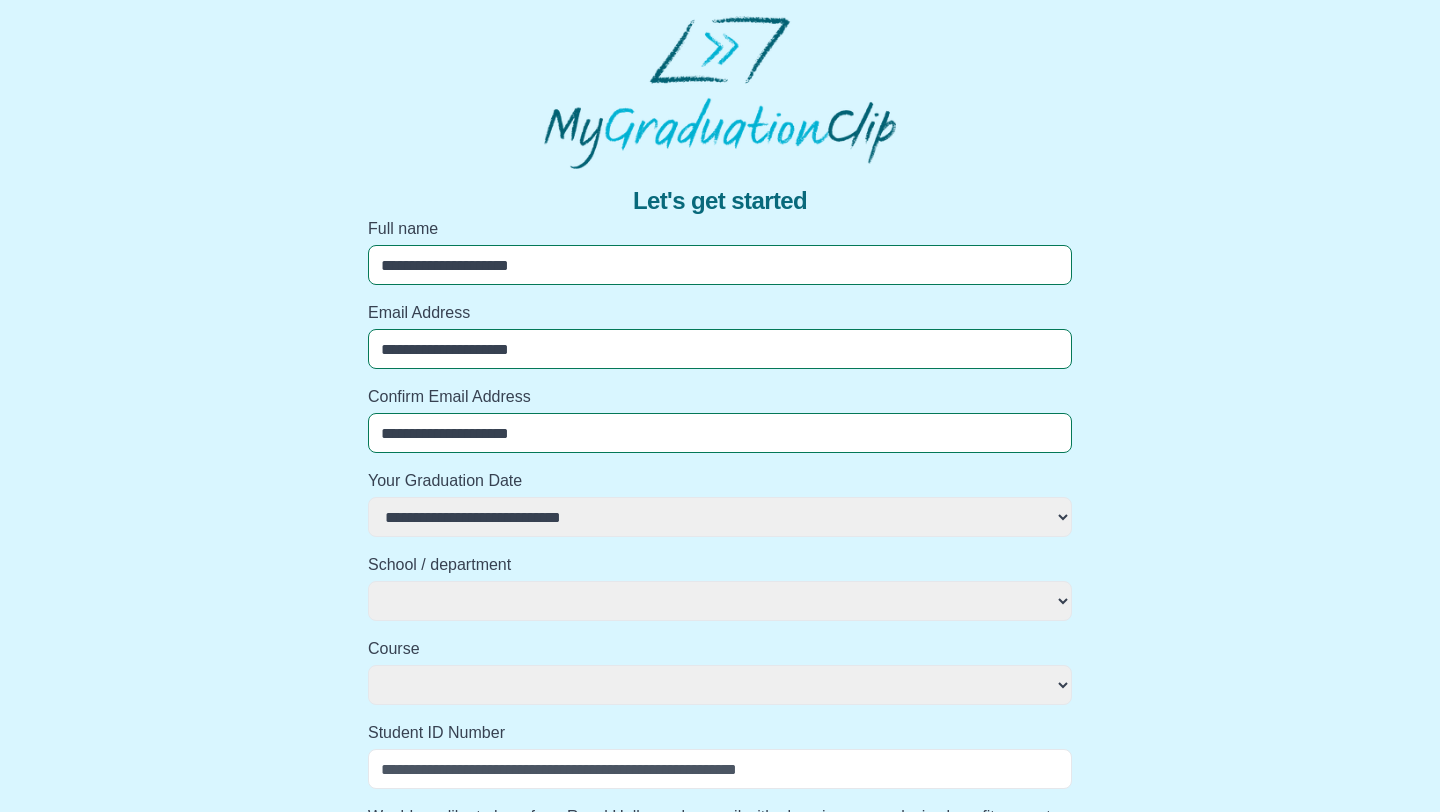 select 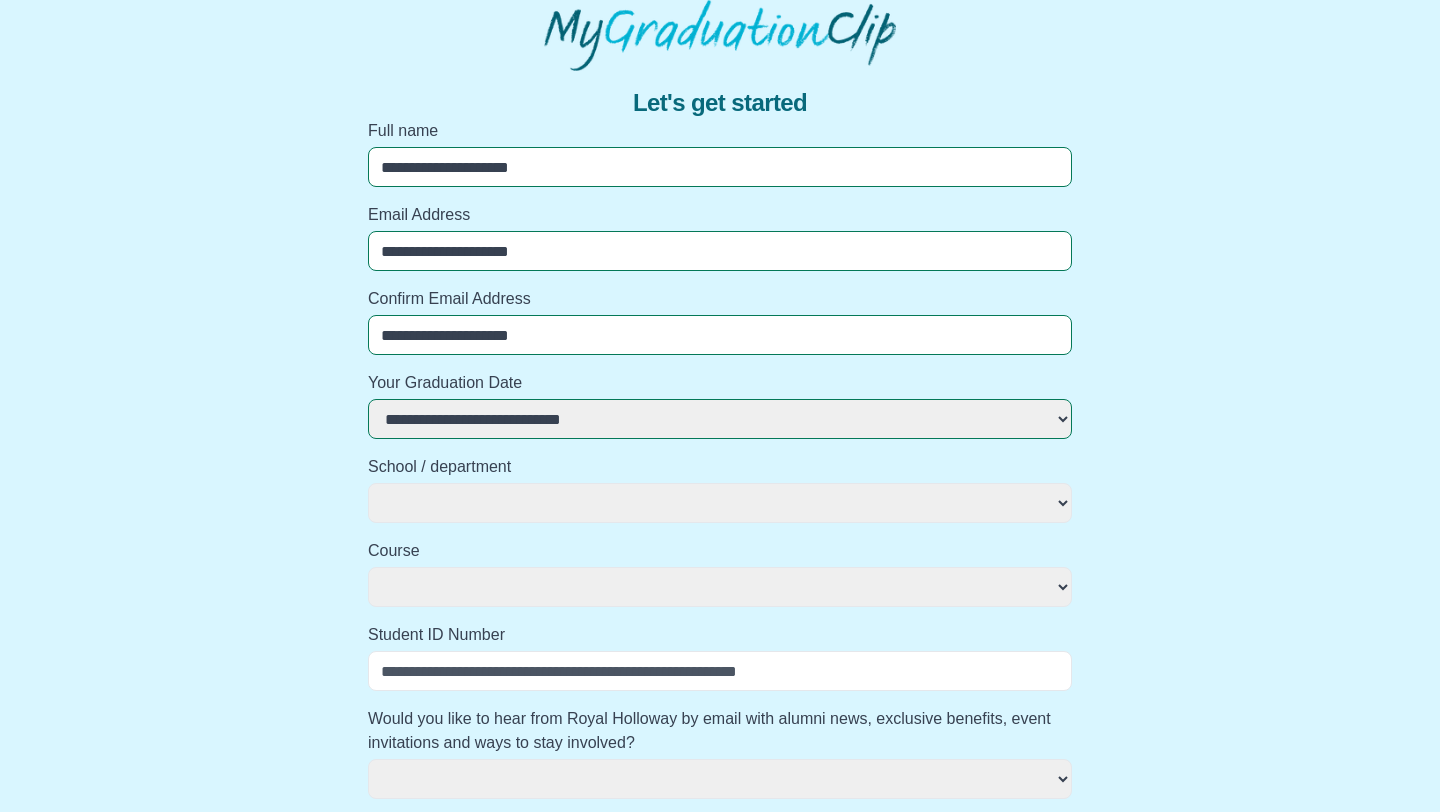 scroll, scrollTop: 101, scrollLeft: 0, axis: vertical 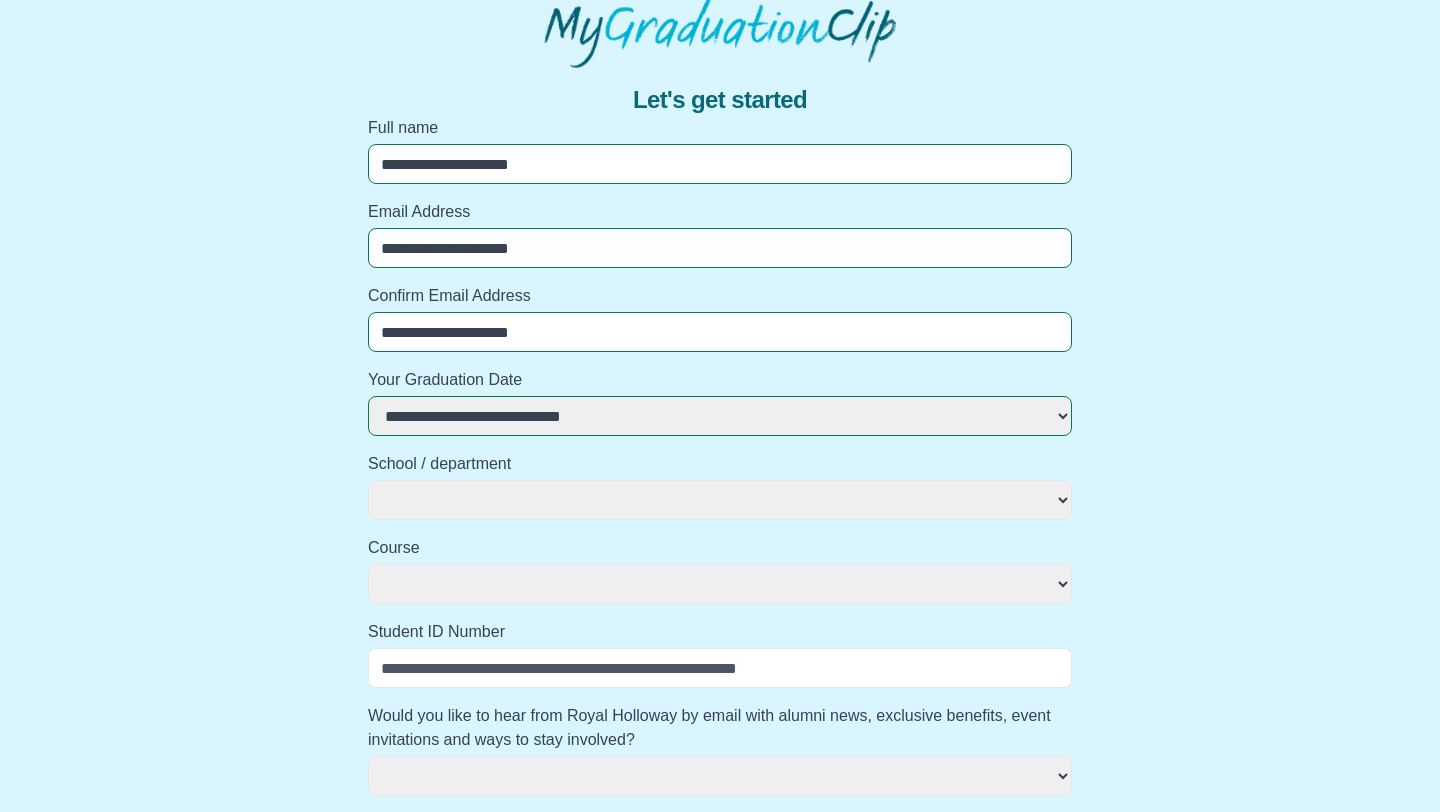 click on "**********" at bounding box center [720, 500] 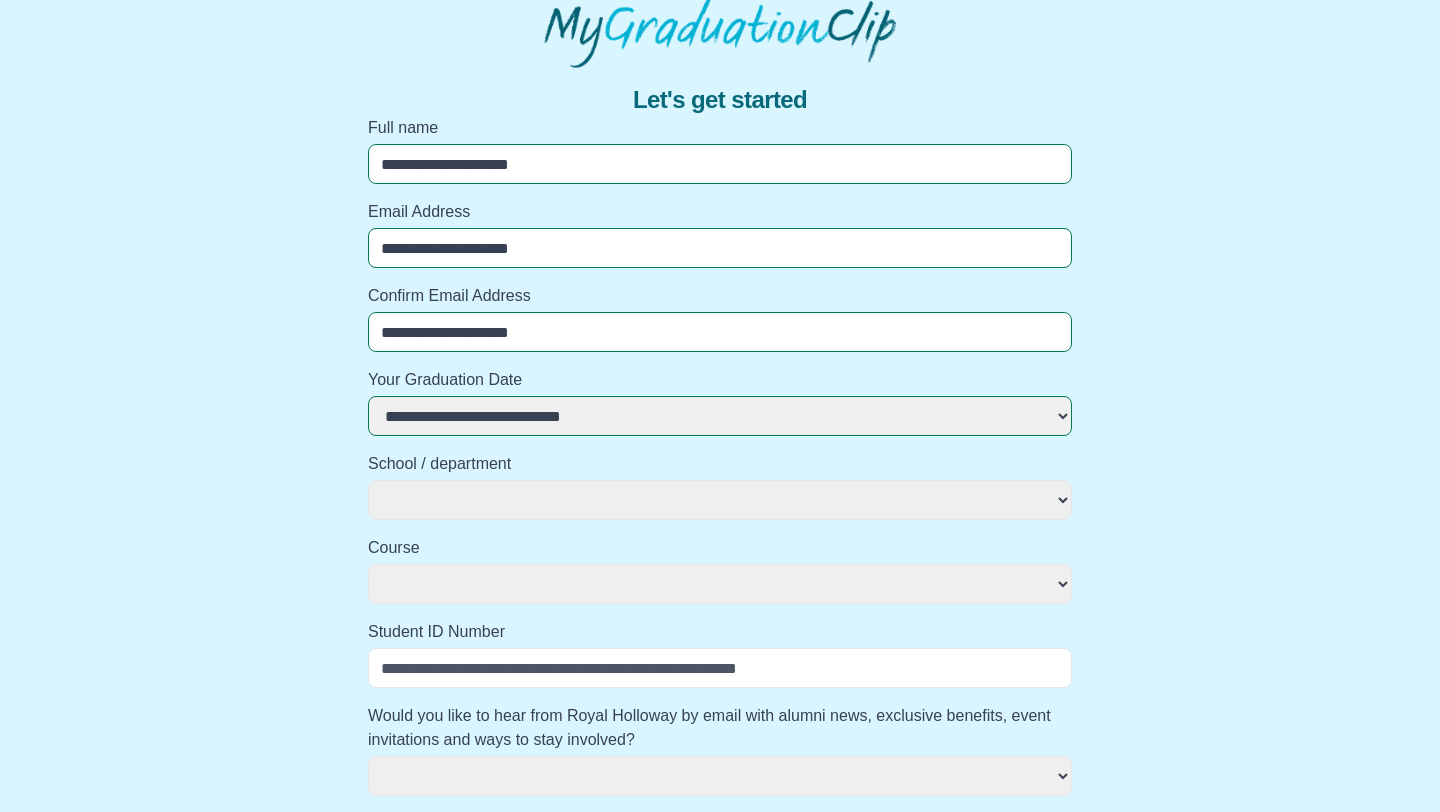 select on "**********" 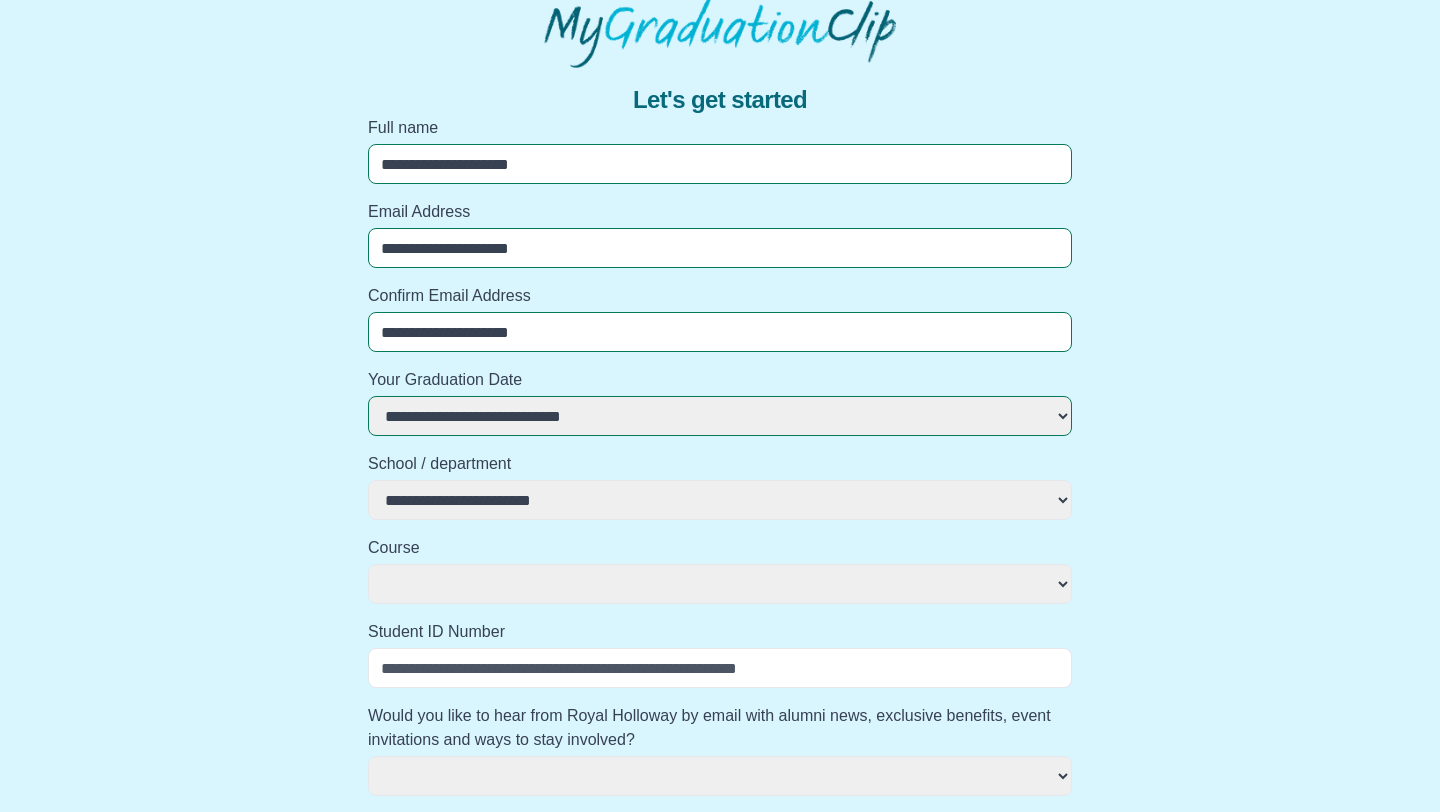 select 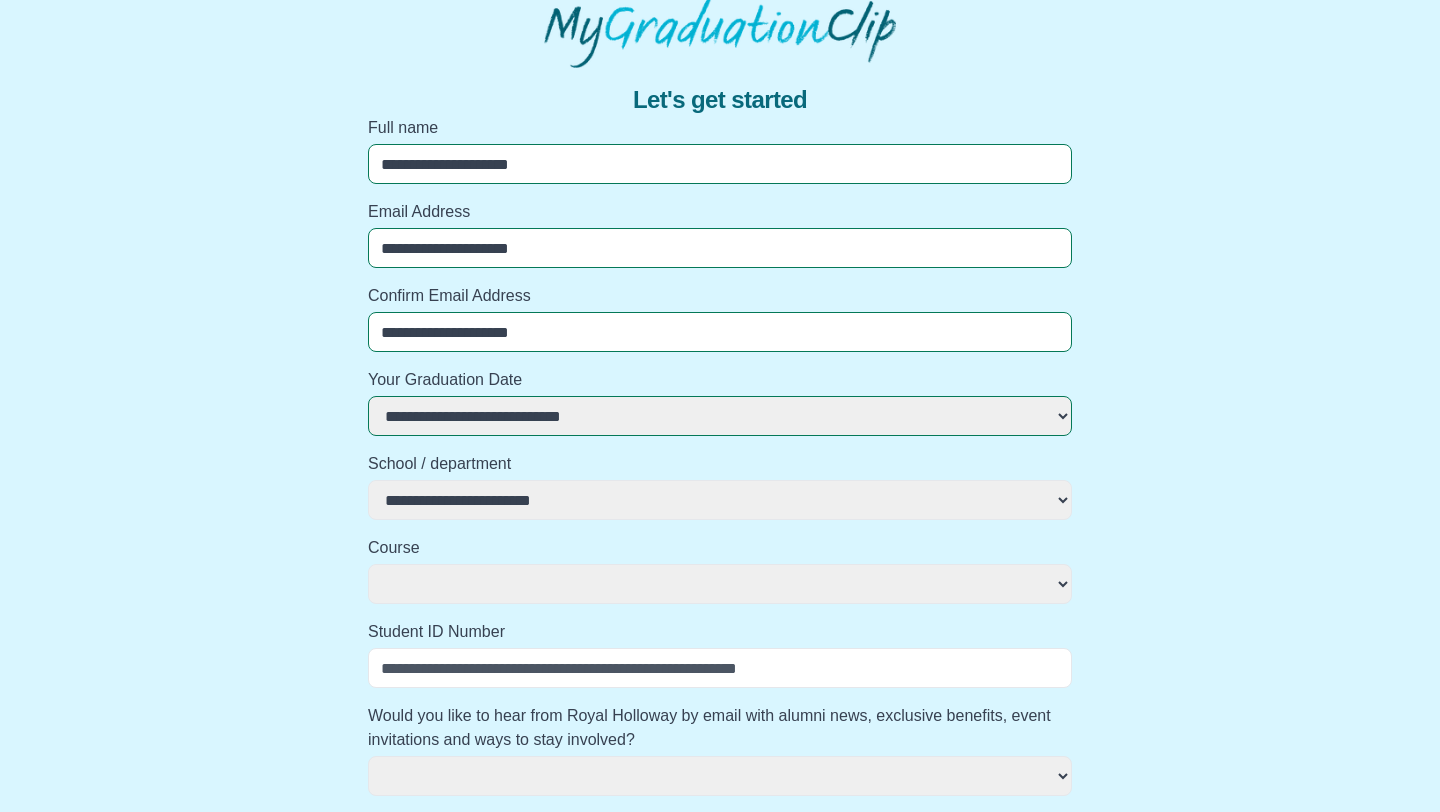 click on "**********" at bounding box center (720, 584) 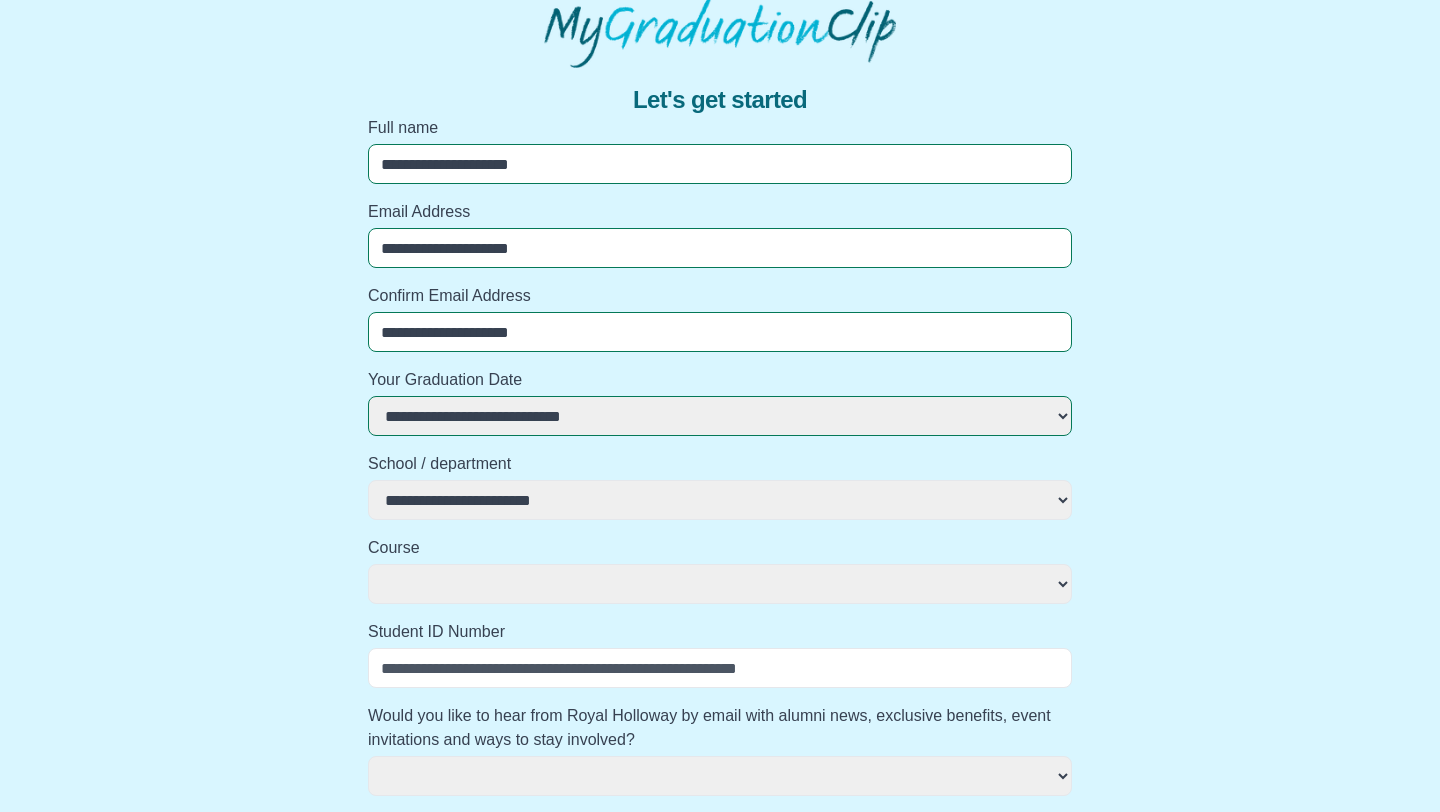 select on "**********" 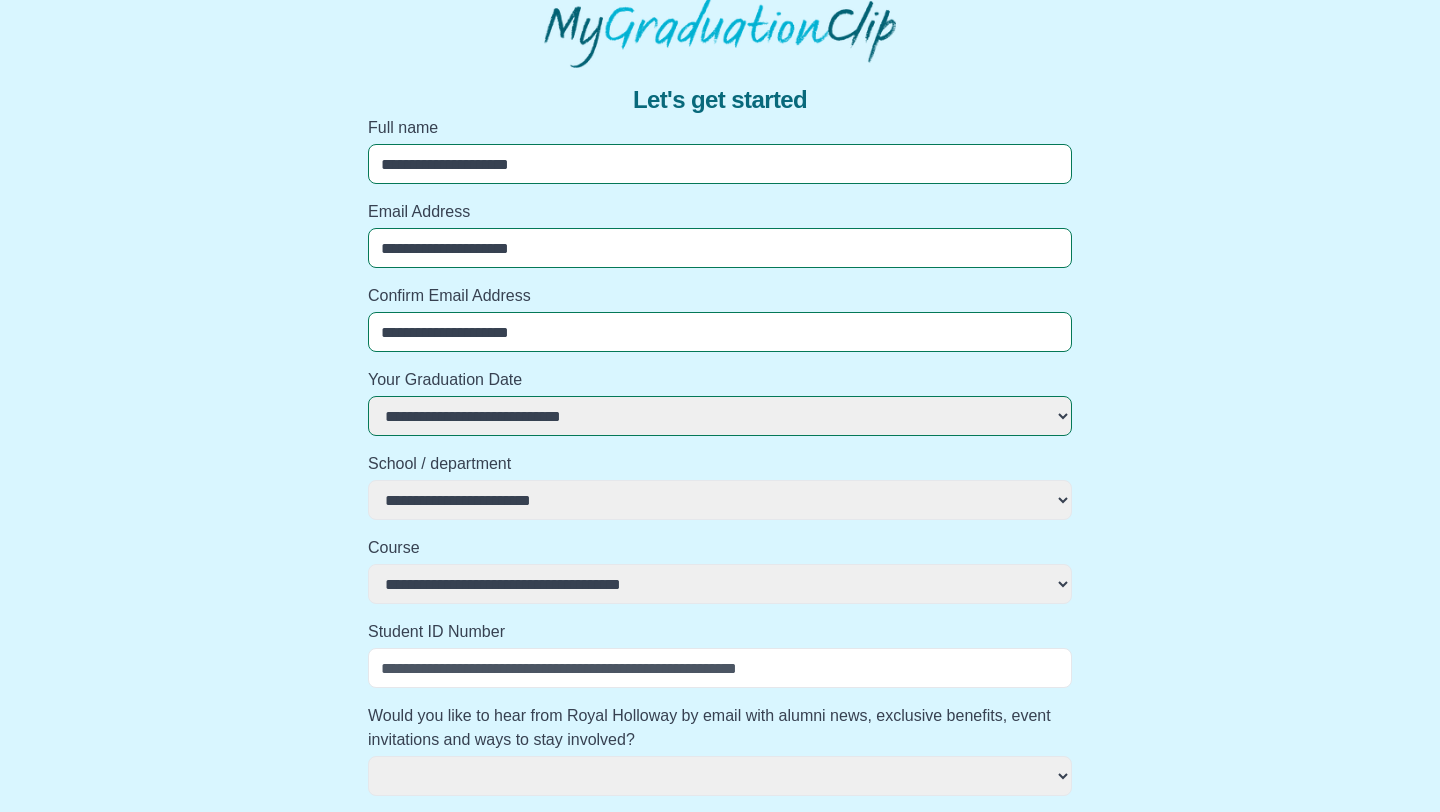 select 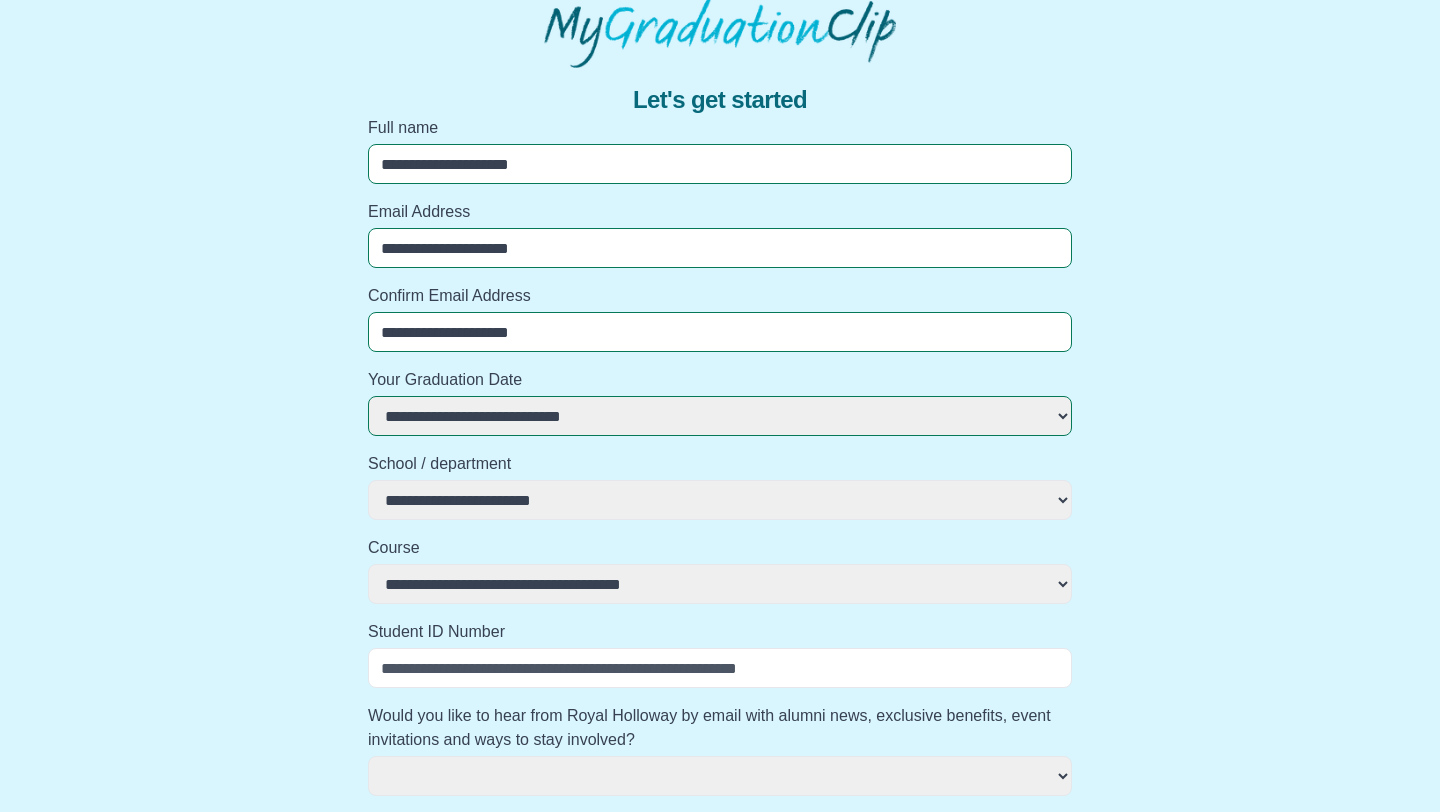 select 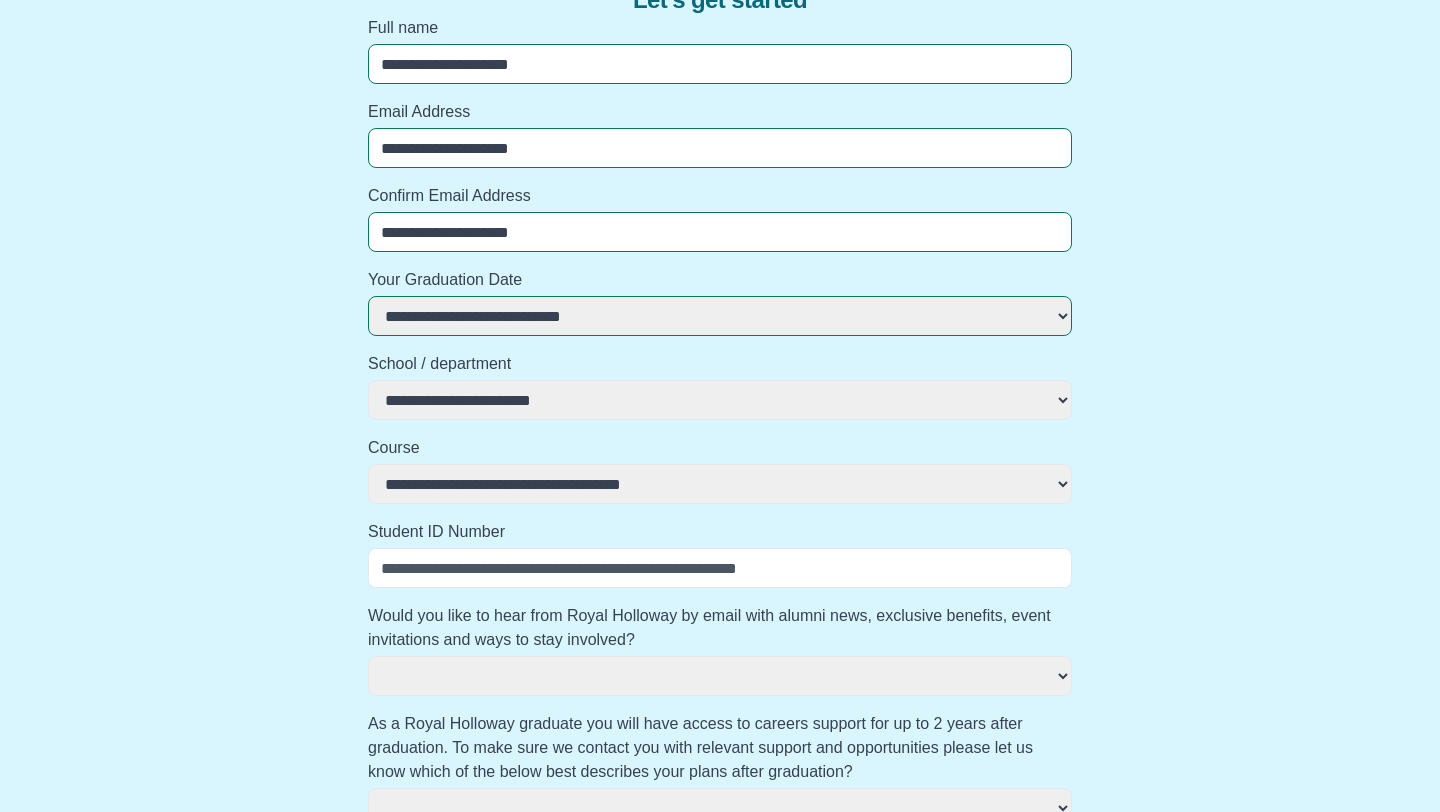 scroll, scrollTop: 384, scrollLeft: 0, axis: vertical 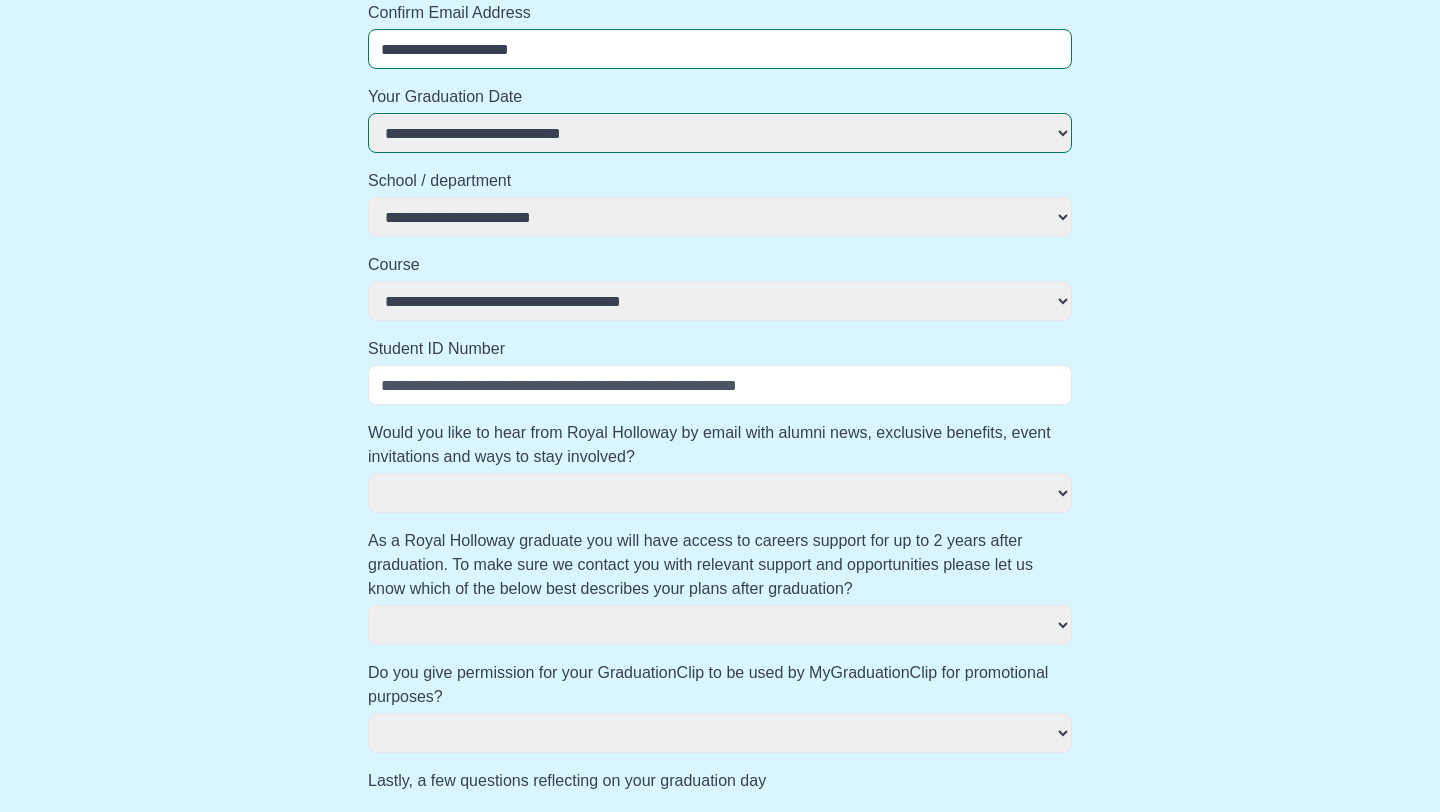 select 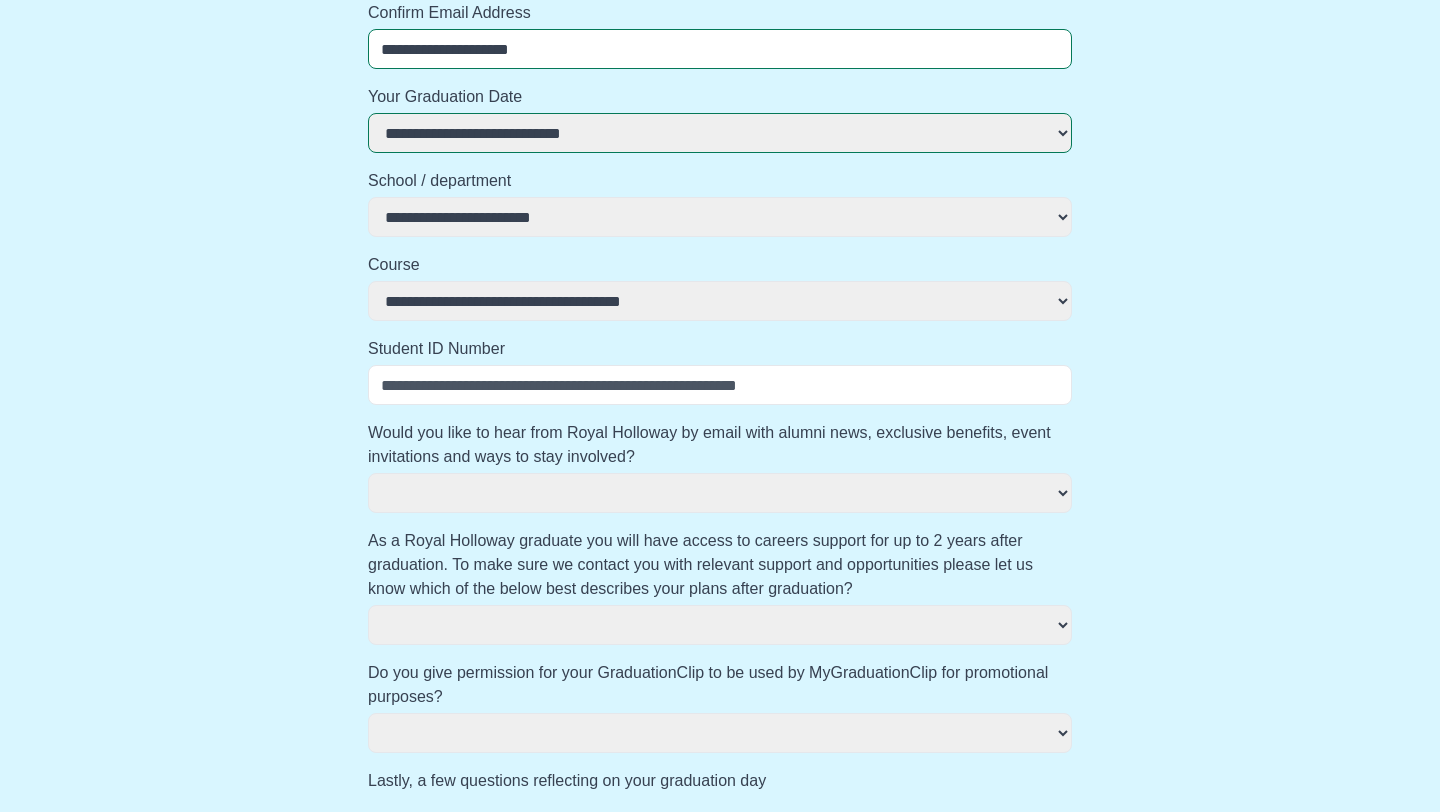 click on "Student ID Number" at bounding box center [720, 385] 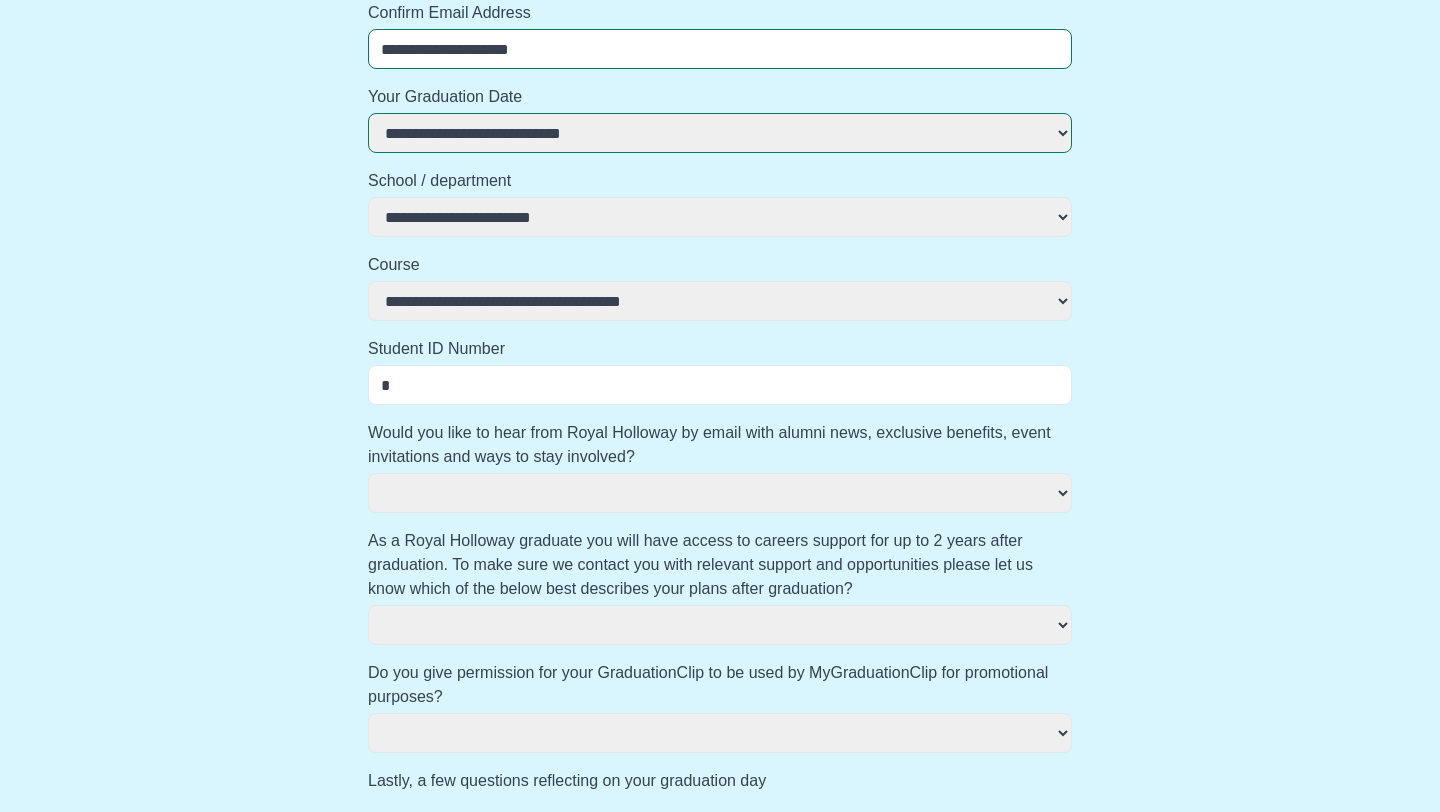 select 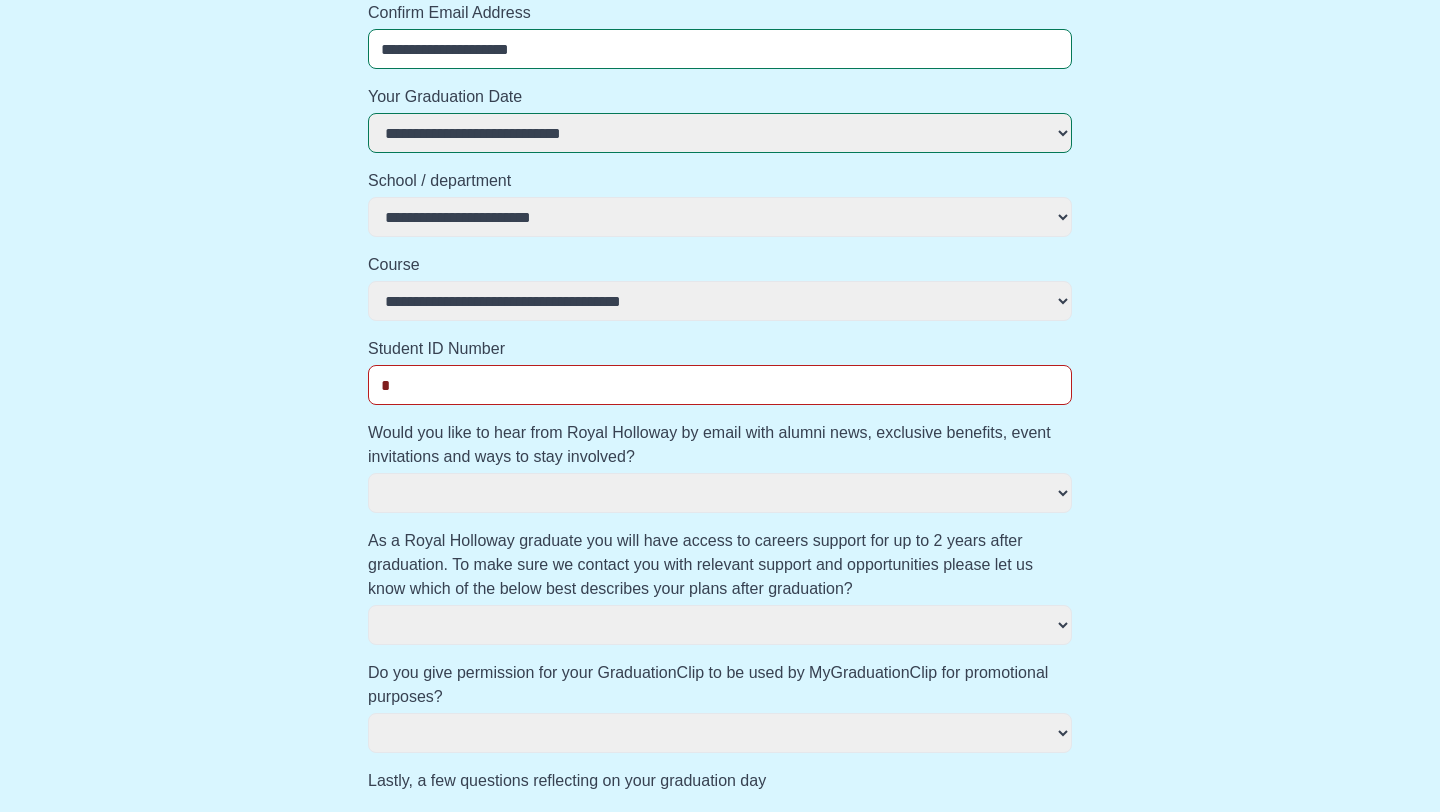 type on "**" 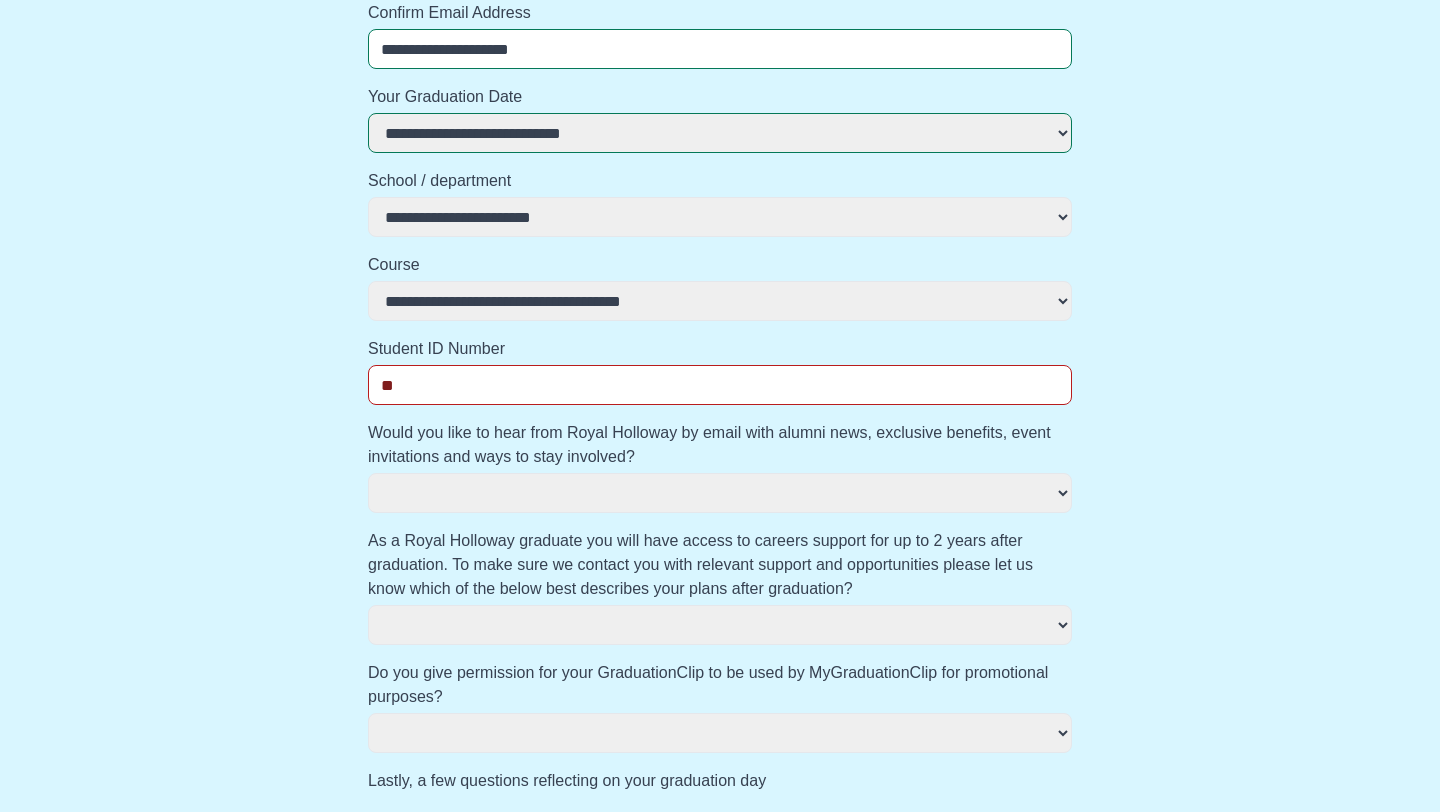 select 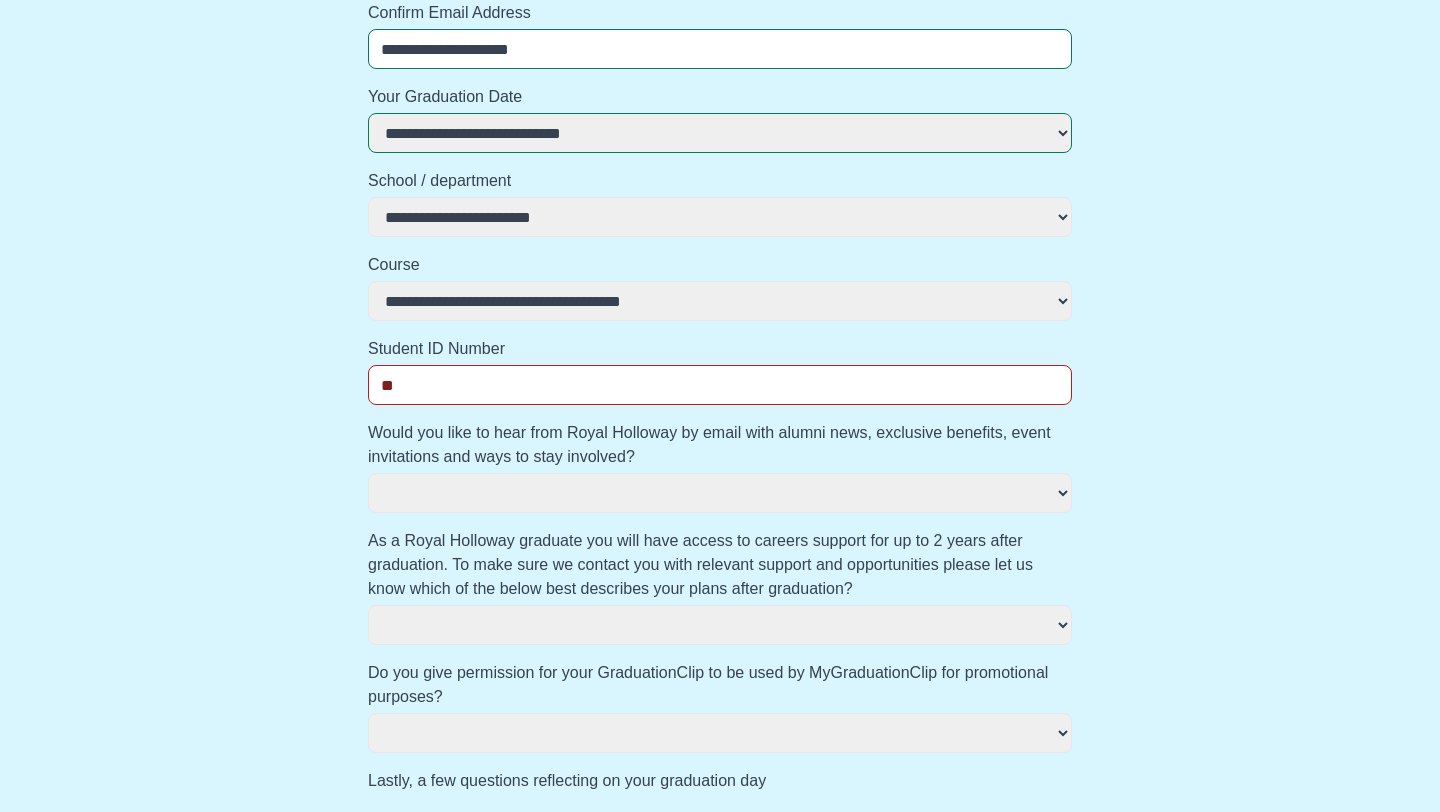 type on "***" 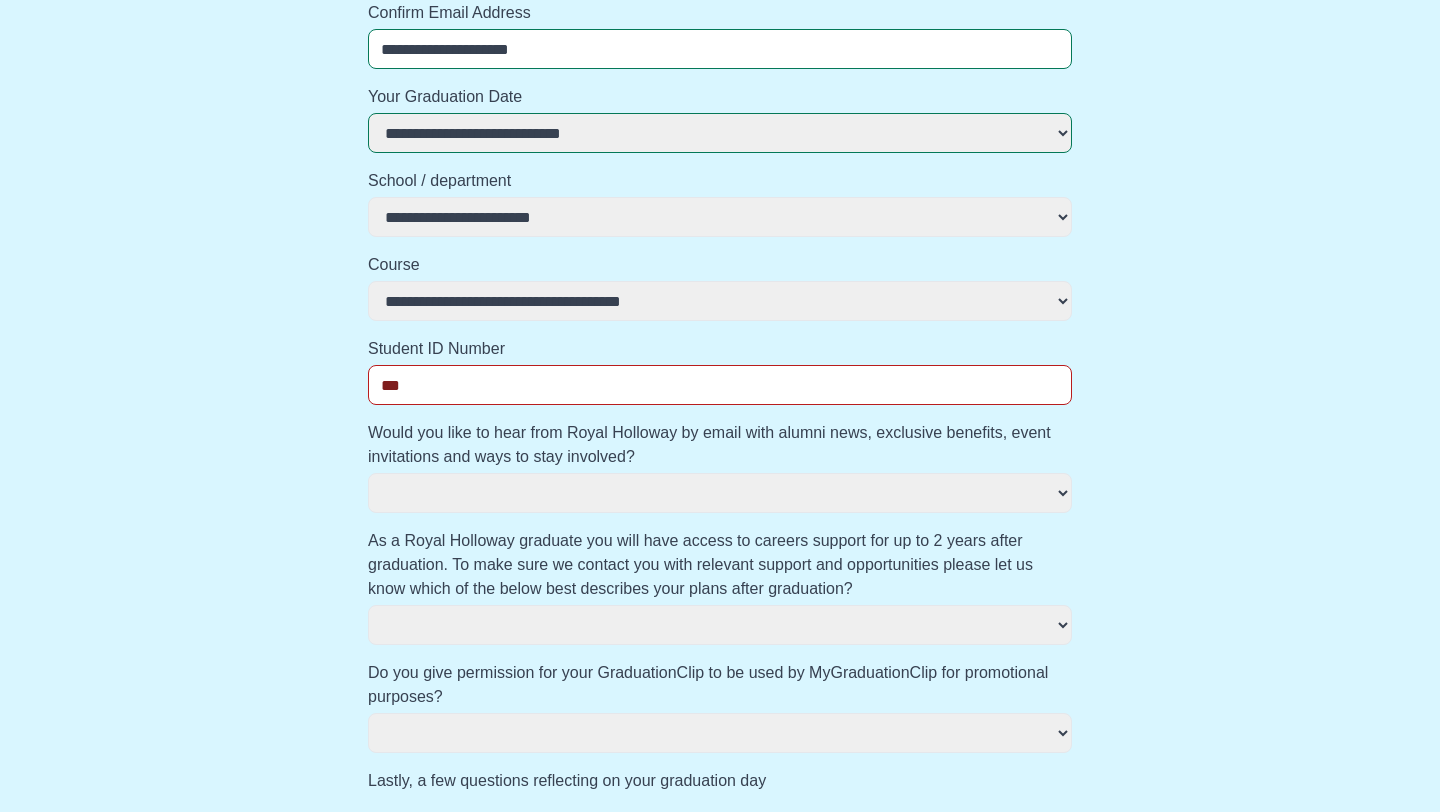 select 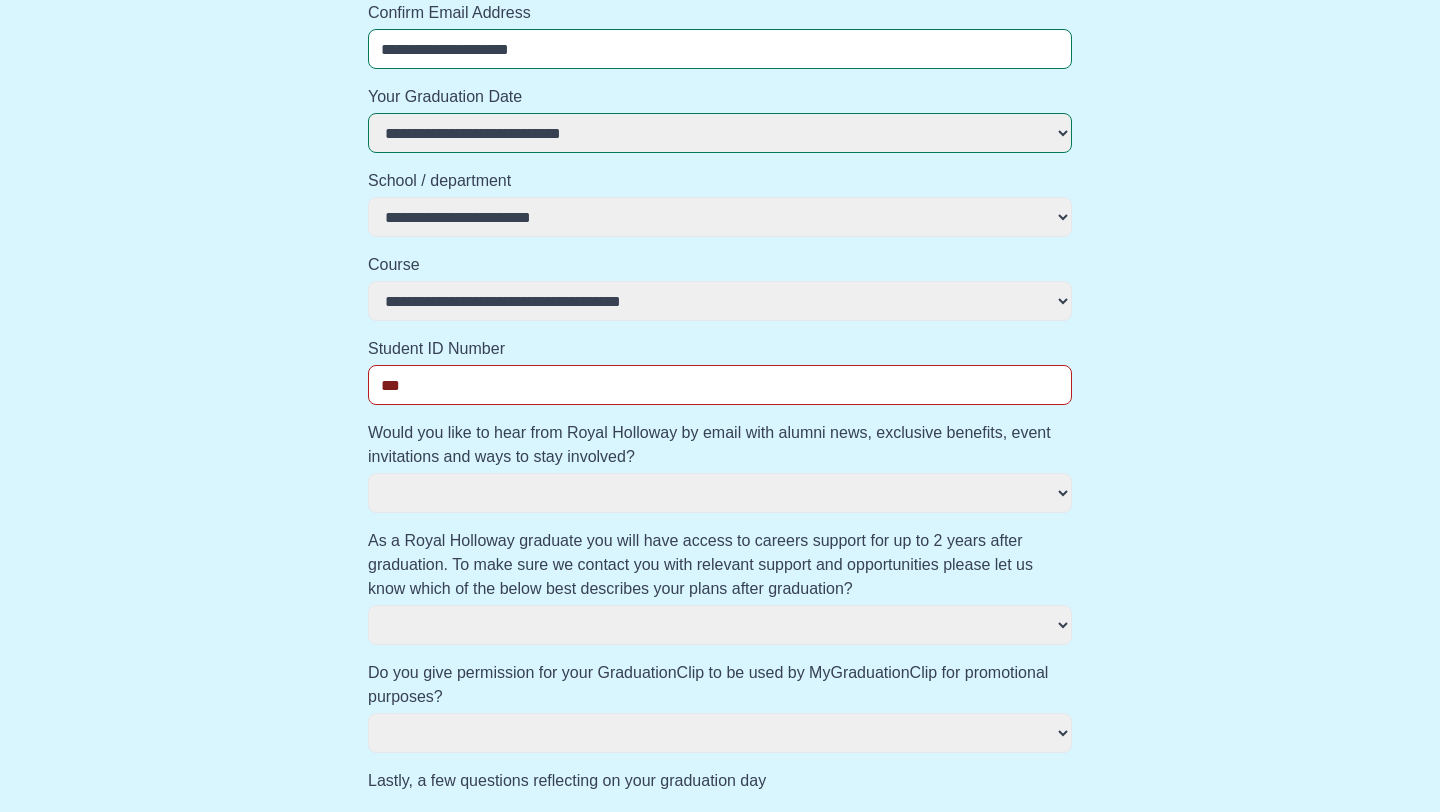 type on "***" 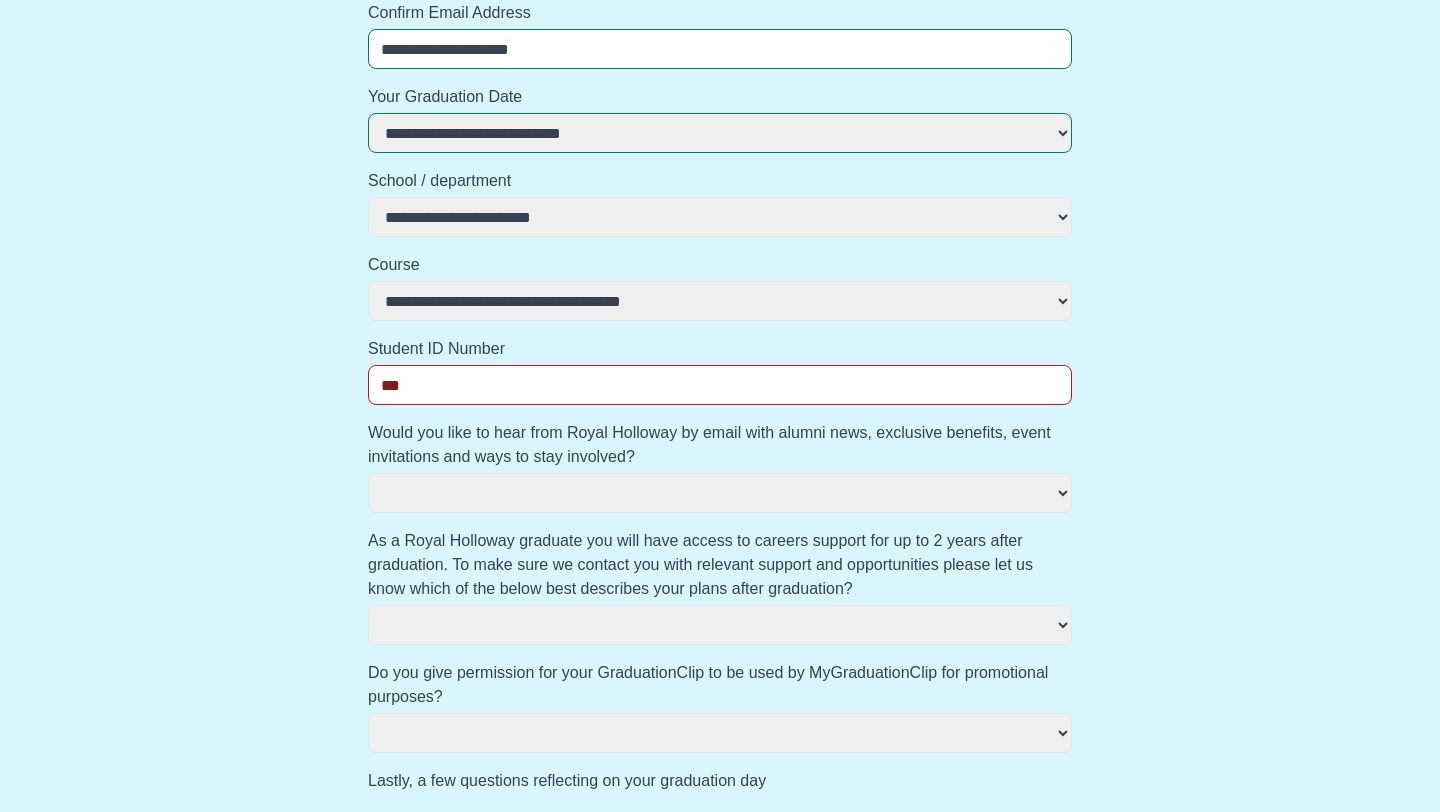 select 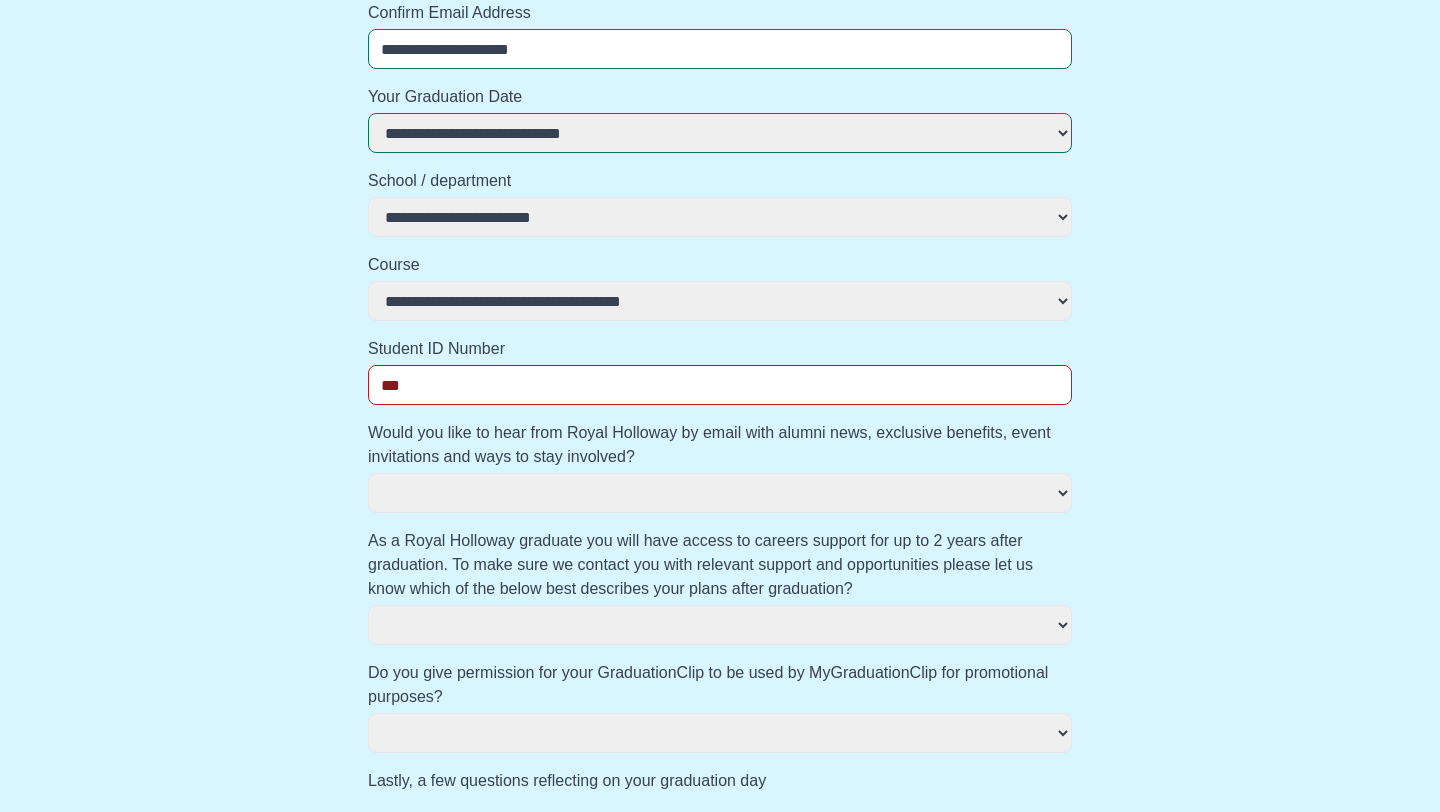 select 